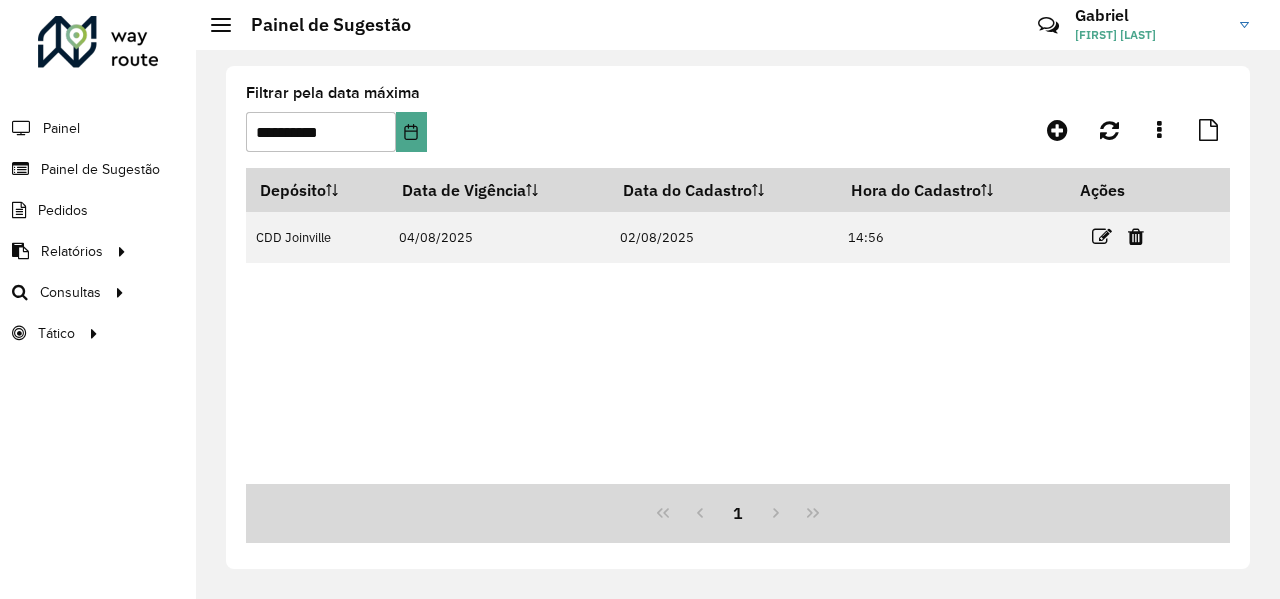 scroll, scrollTop: 0, scrollLeft: 0, axis: both 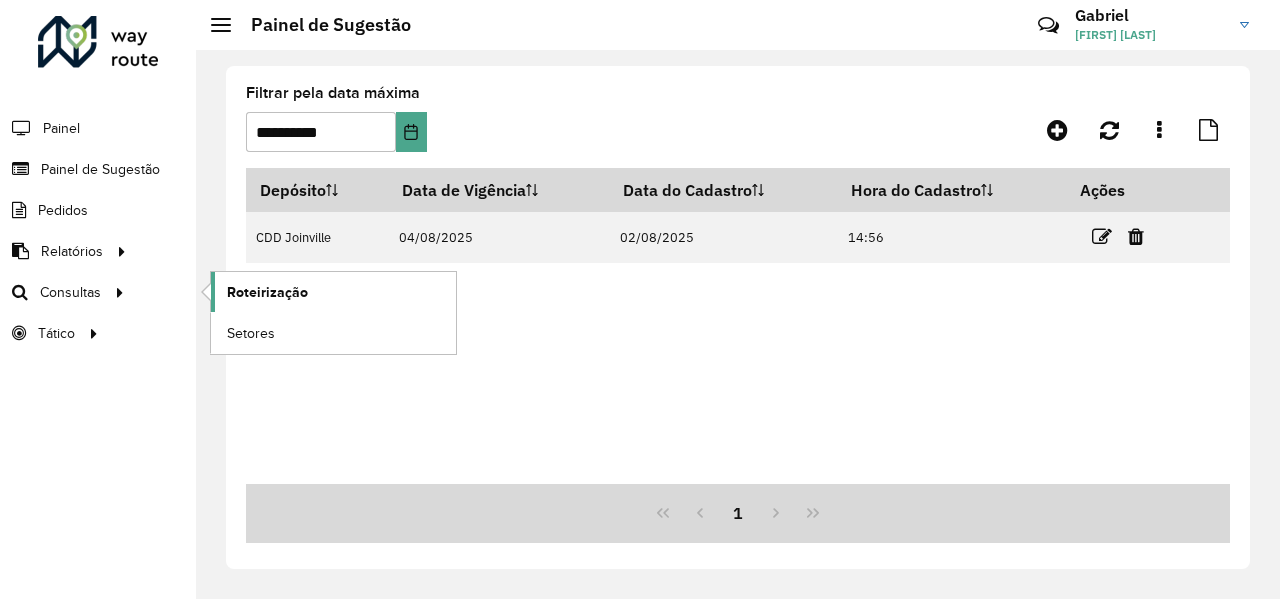click on "Roteirização" 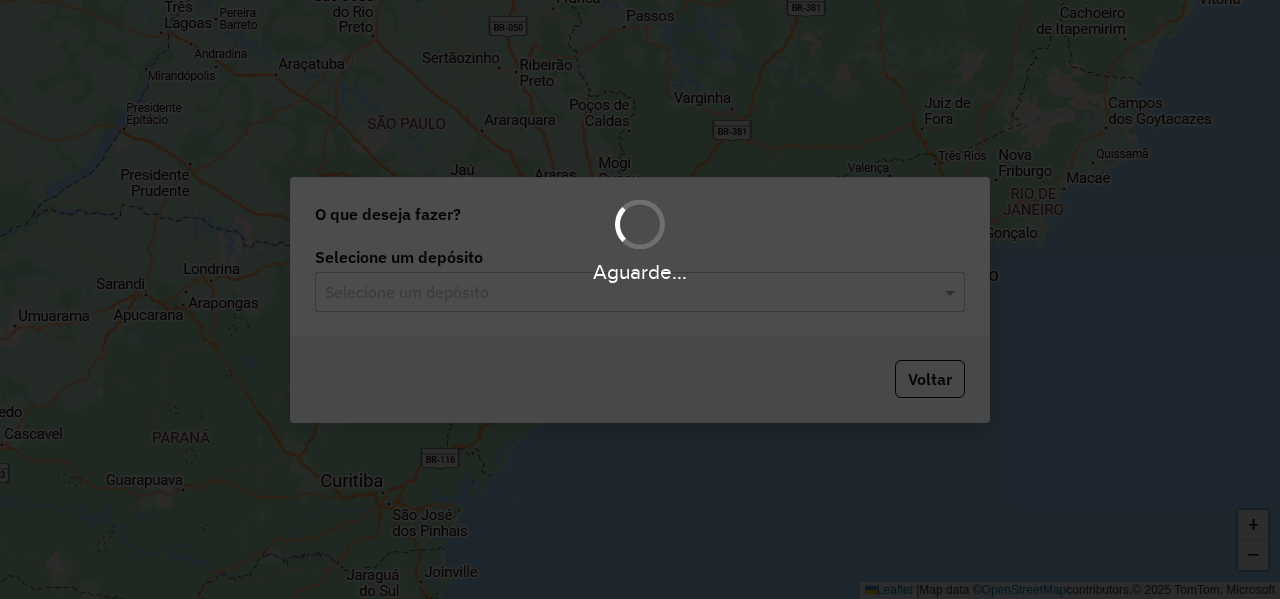 scroll, scrollTop: 0, scrollLeft: 0, axis: both 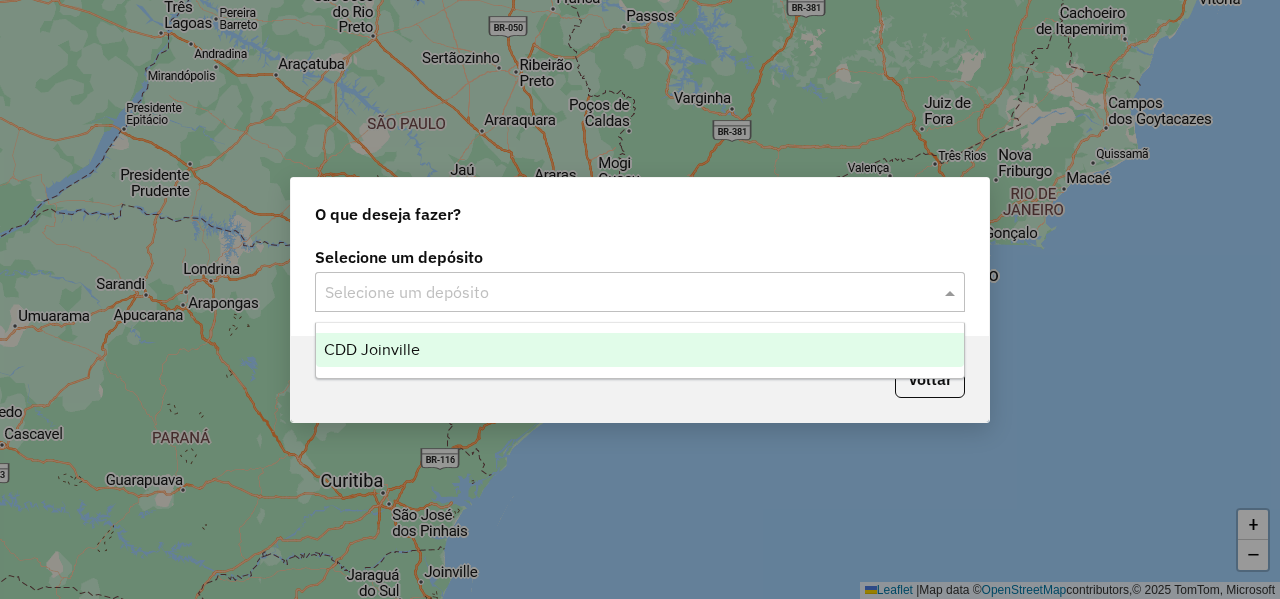click 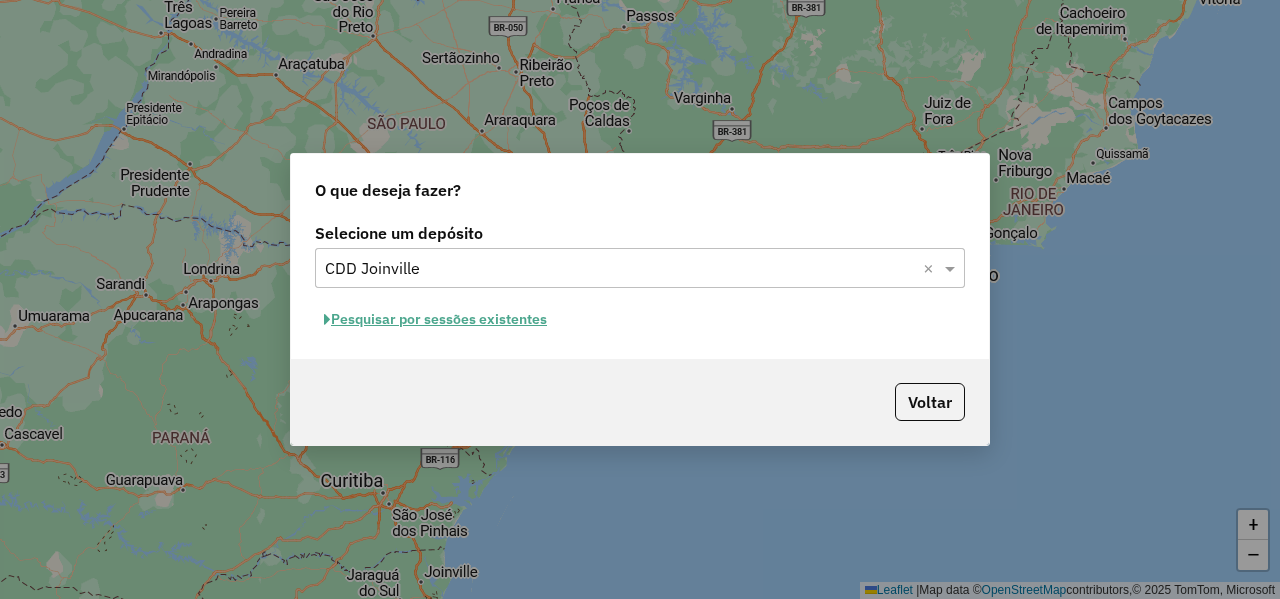 click on "Pesquisar por sessões existentes" 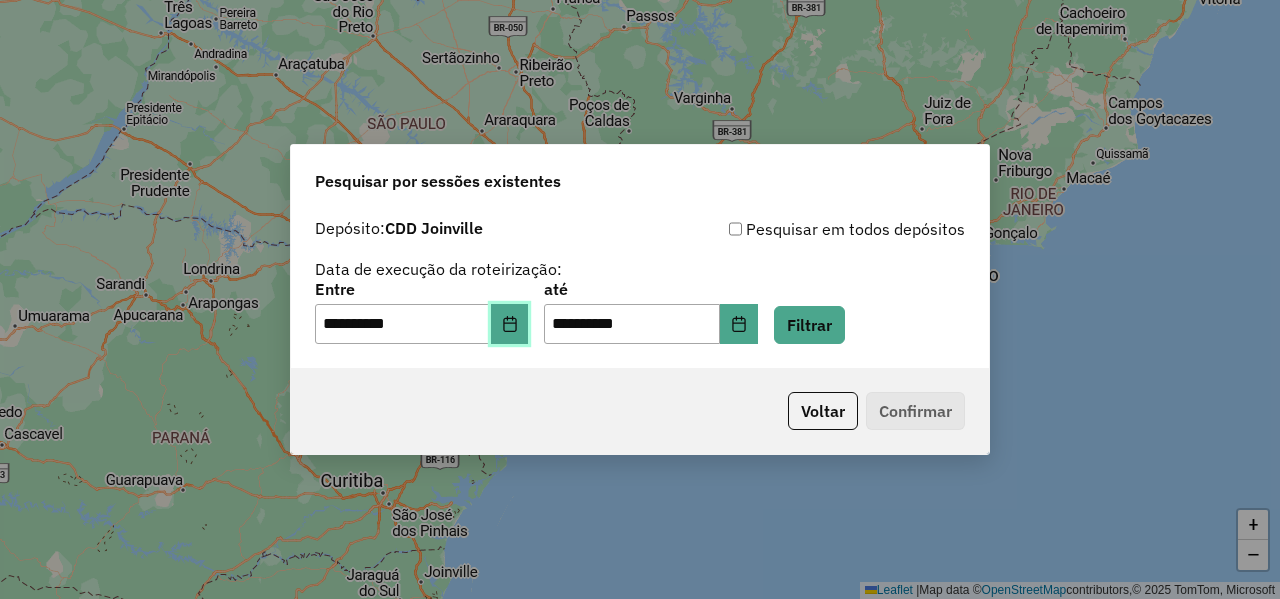 click 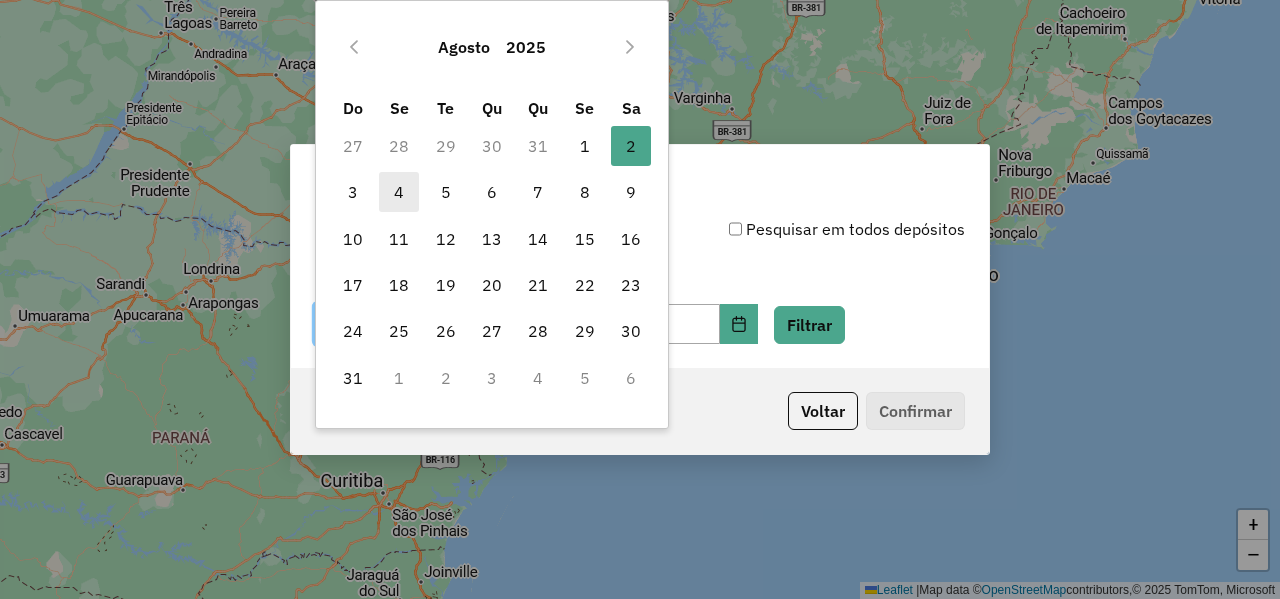 click on "4" at bounding box center (399, 192) 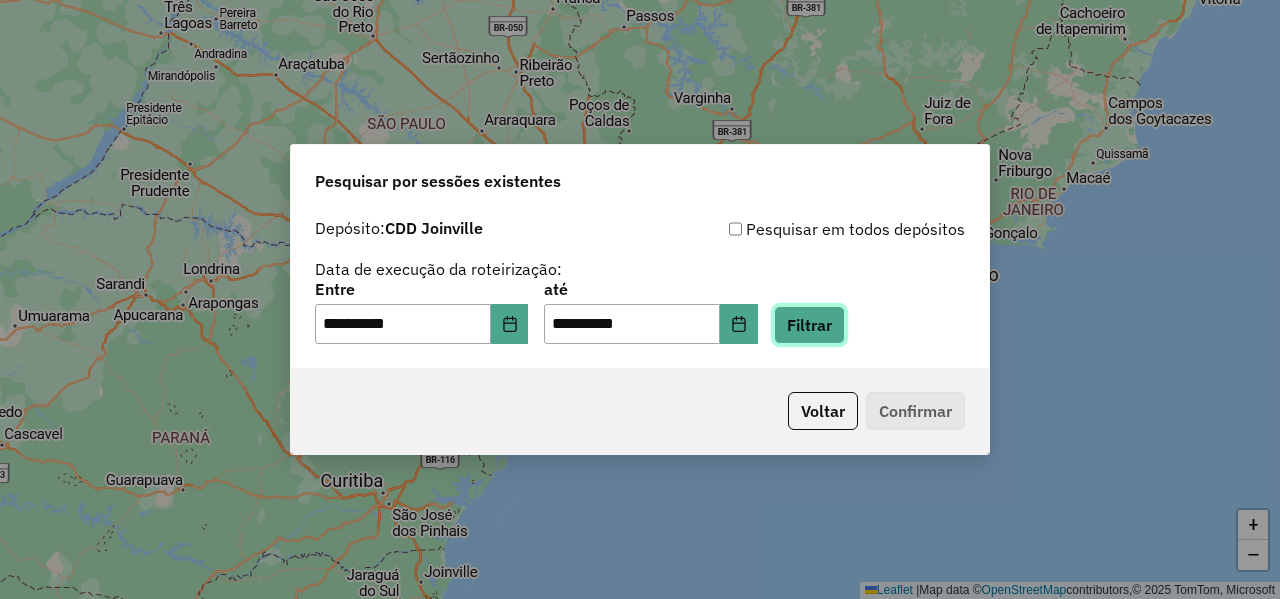 click on "Filtrar" 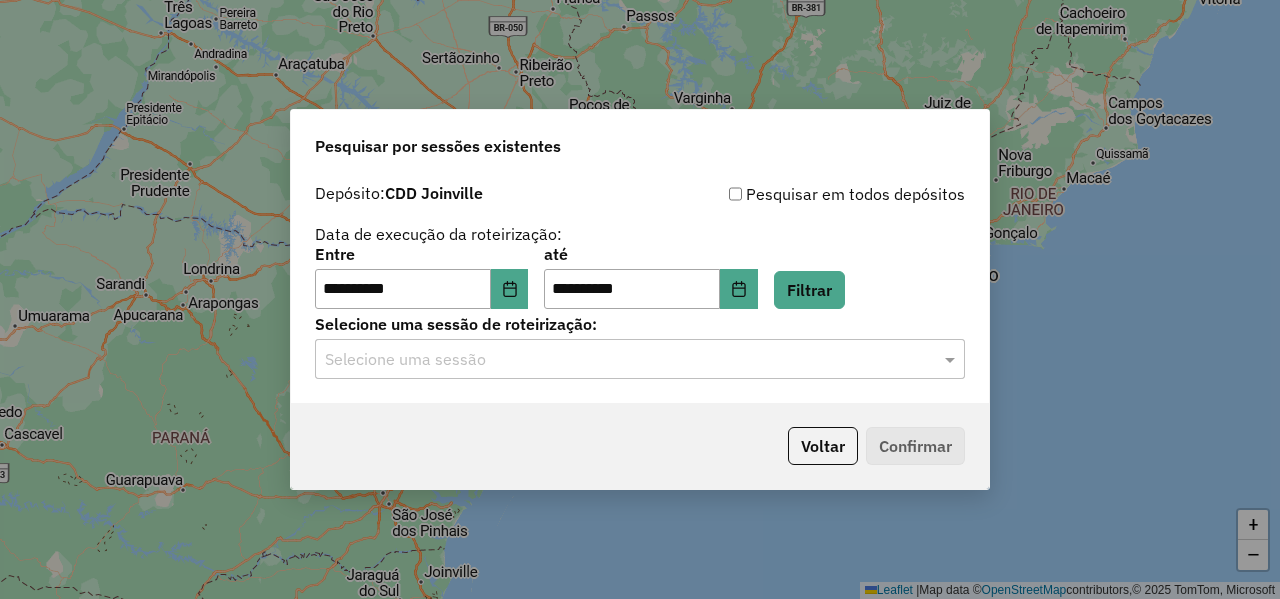 click 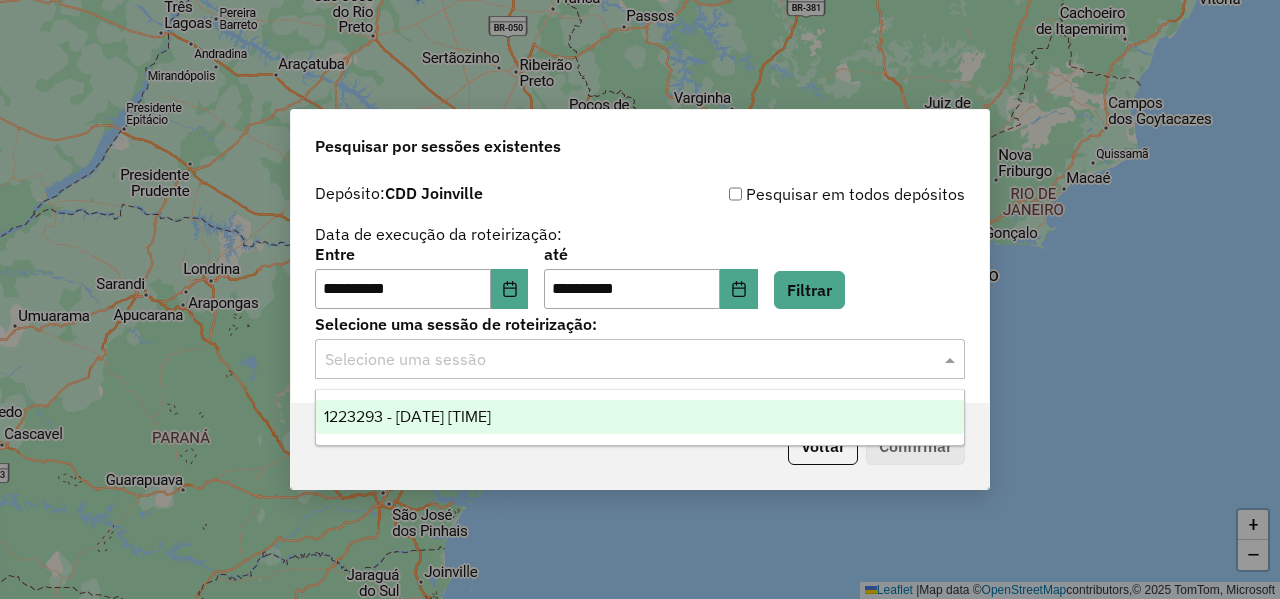 drag, startPoint x: 446, startPoint y: 414, endPoint x: 488, endPoint y: 421, distance: 42.579338 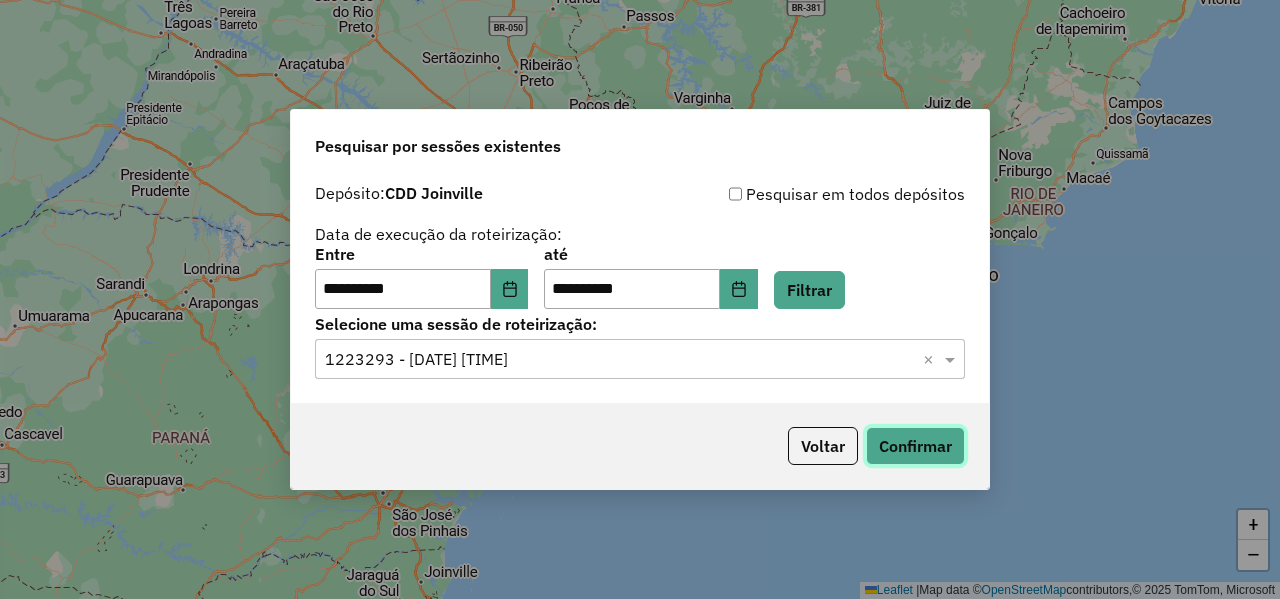 click on "Confirmar" 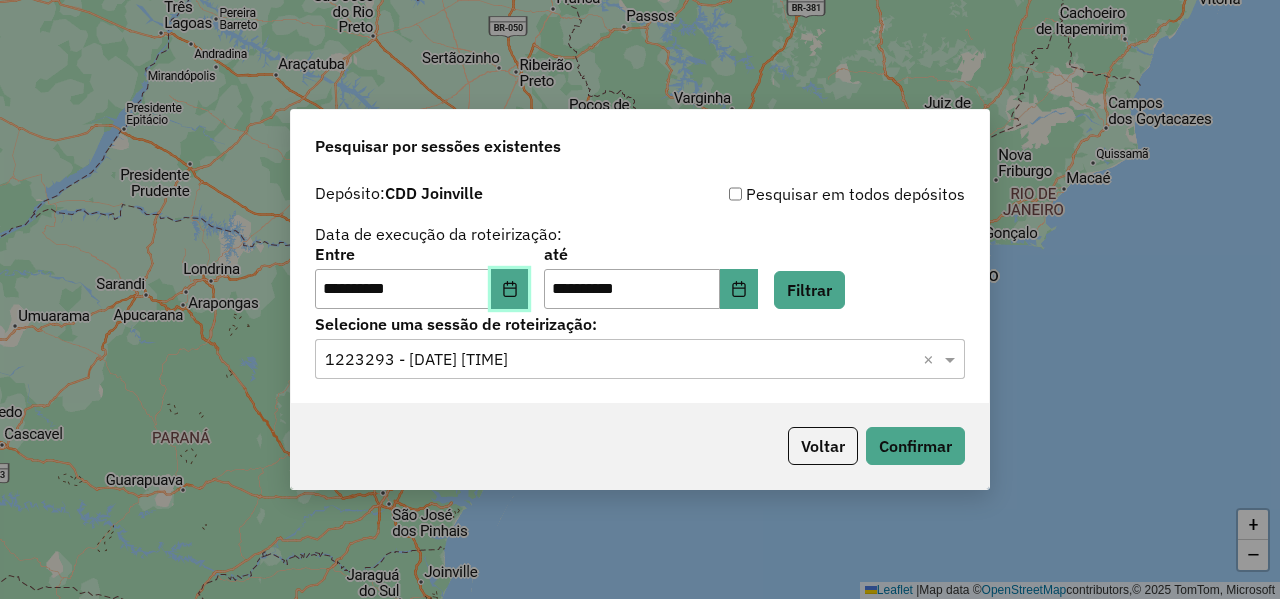 click 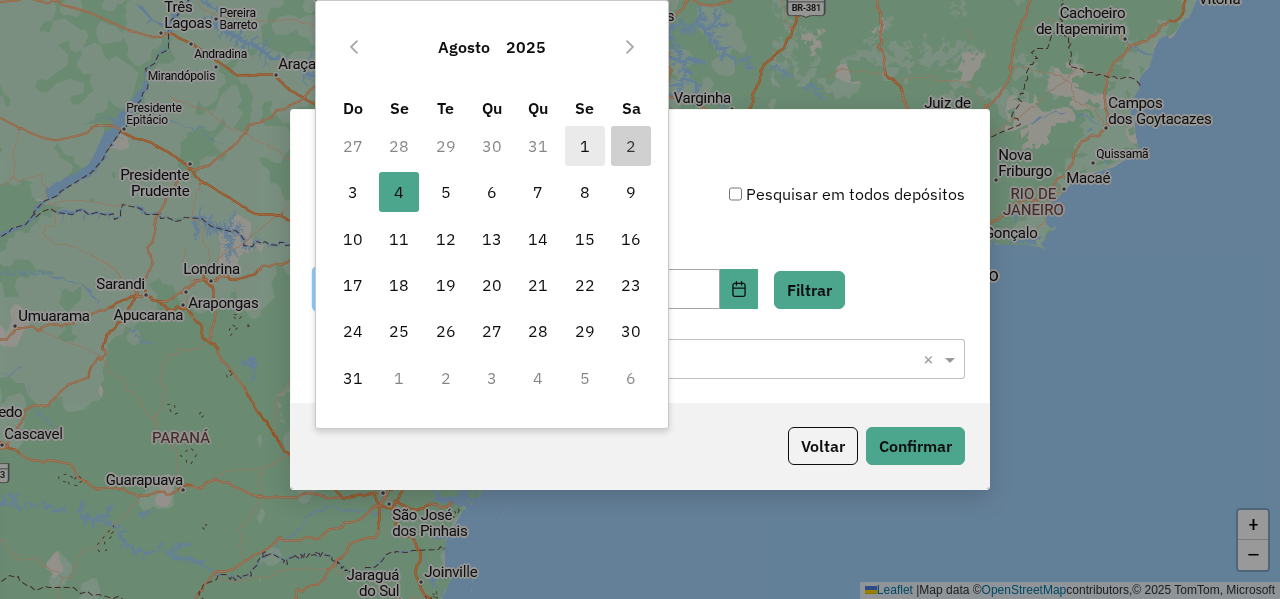 click on "1" at bounding box center (585, 146) 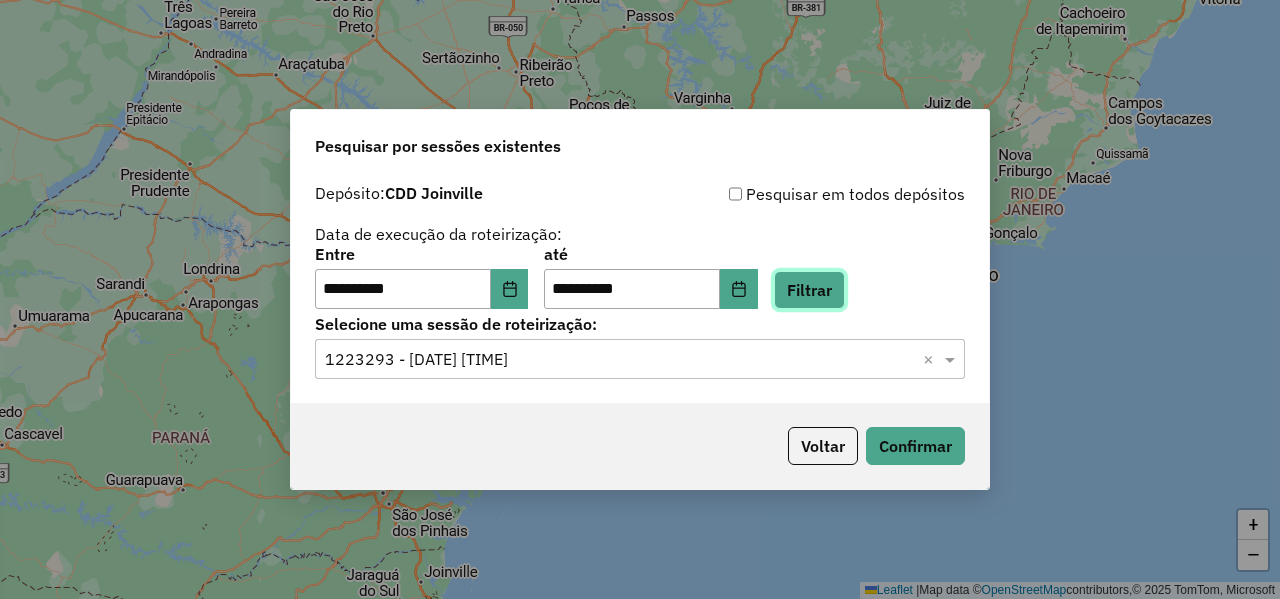 click on "Filtrar" 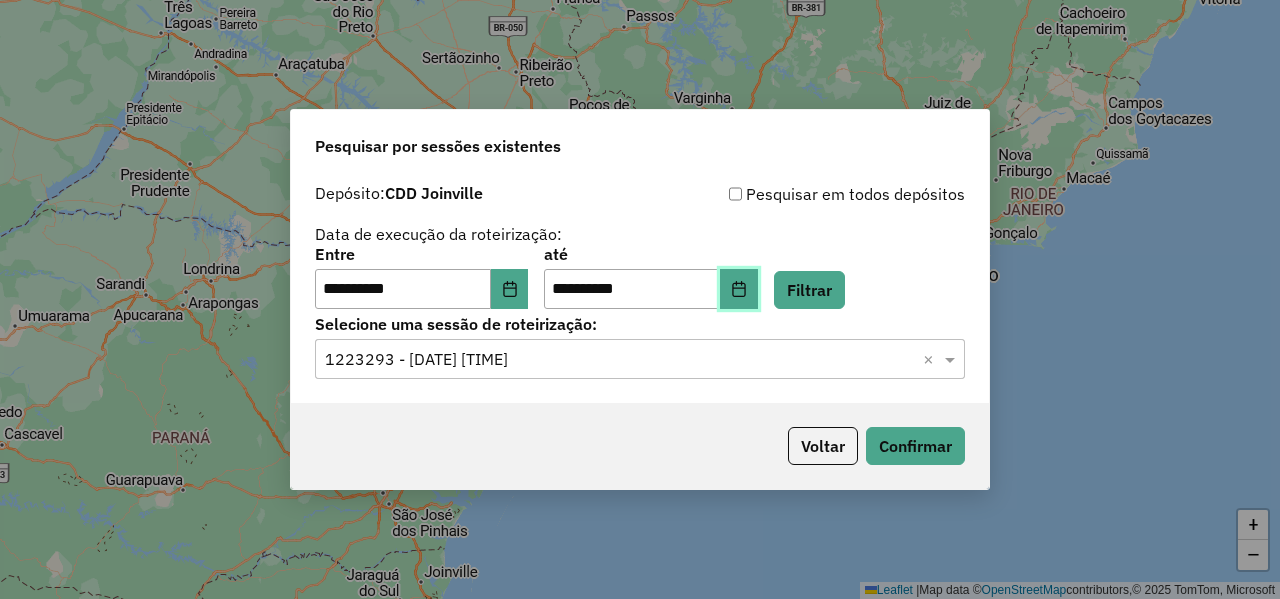 click 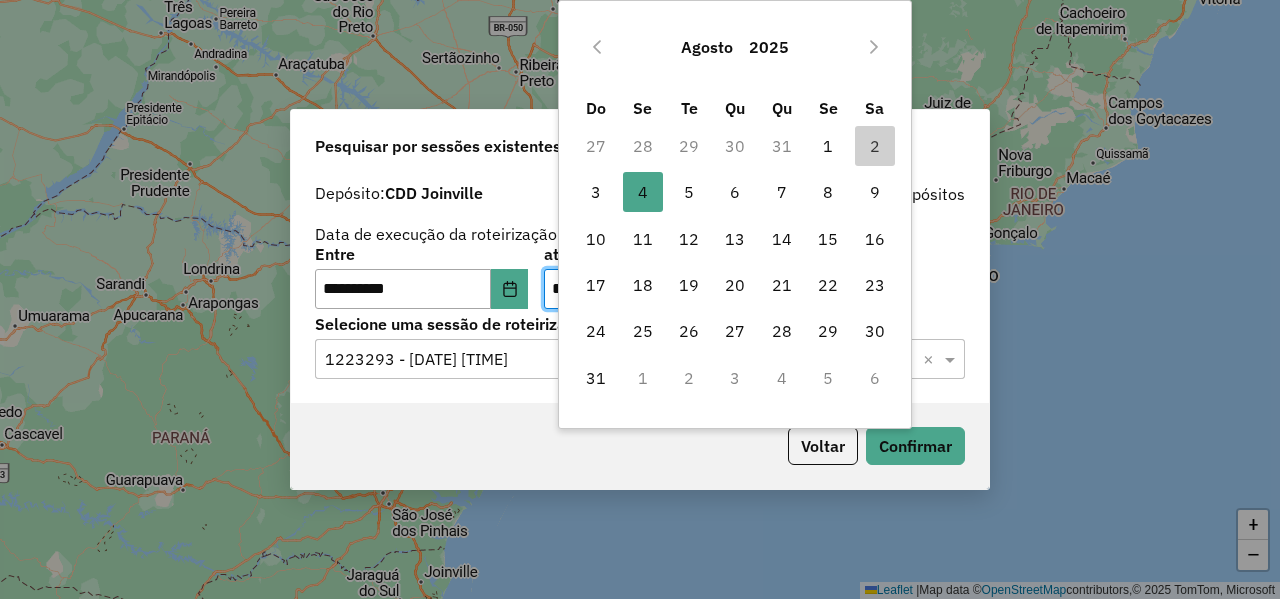 click on "21" at bounding box center [782, 285] 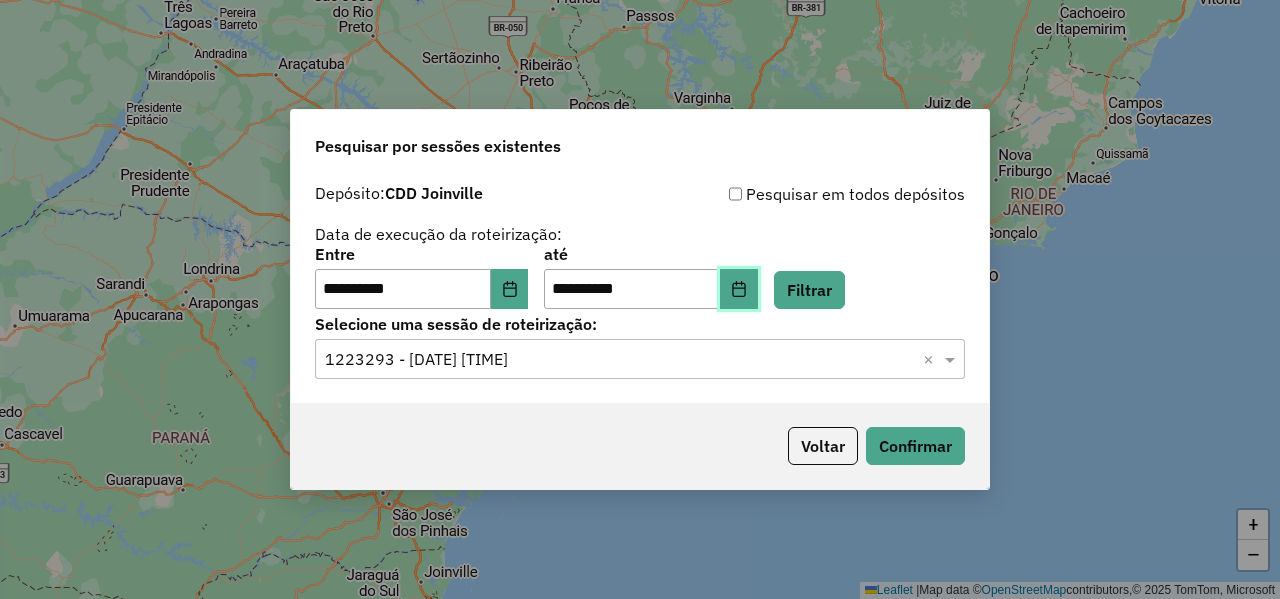 click 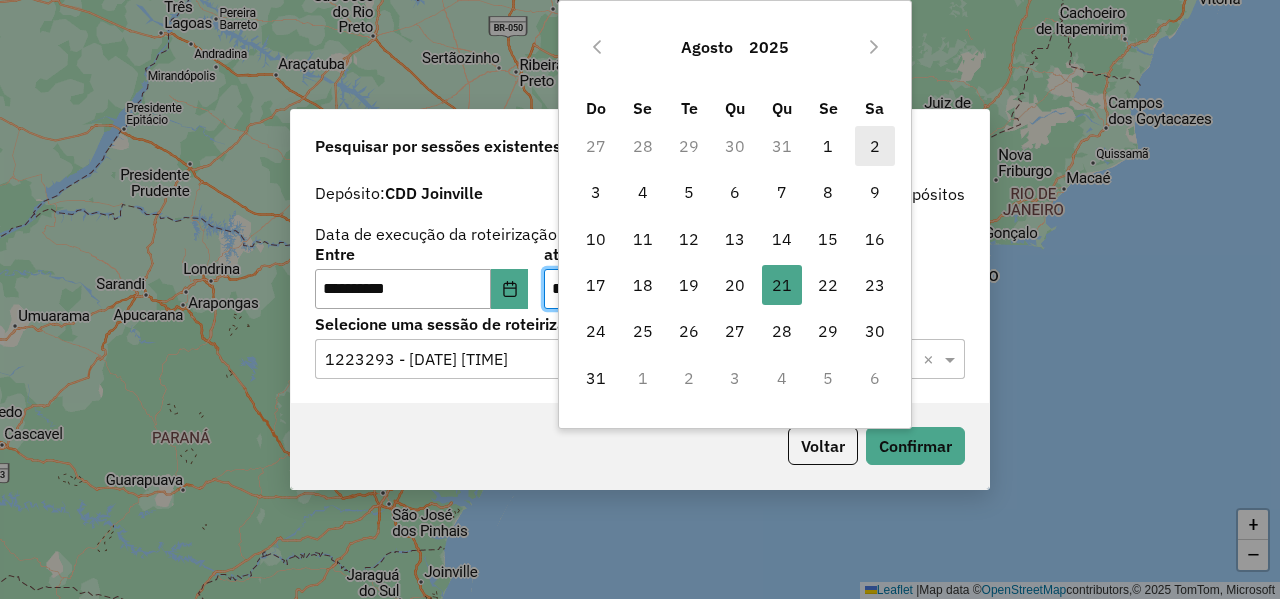 click on "2" at bounding box center [875, 146] 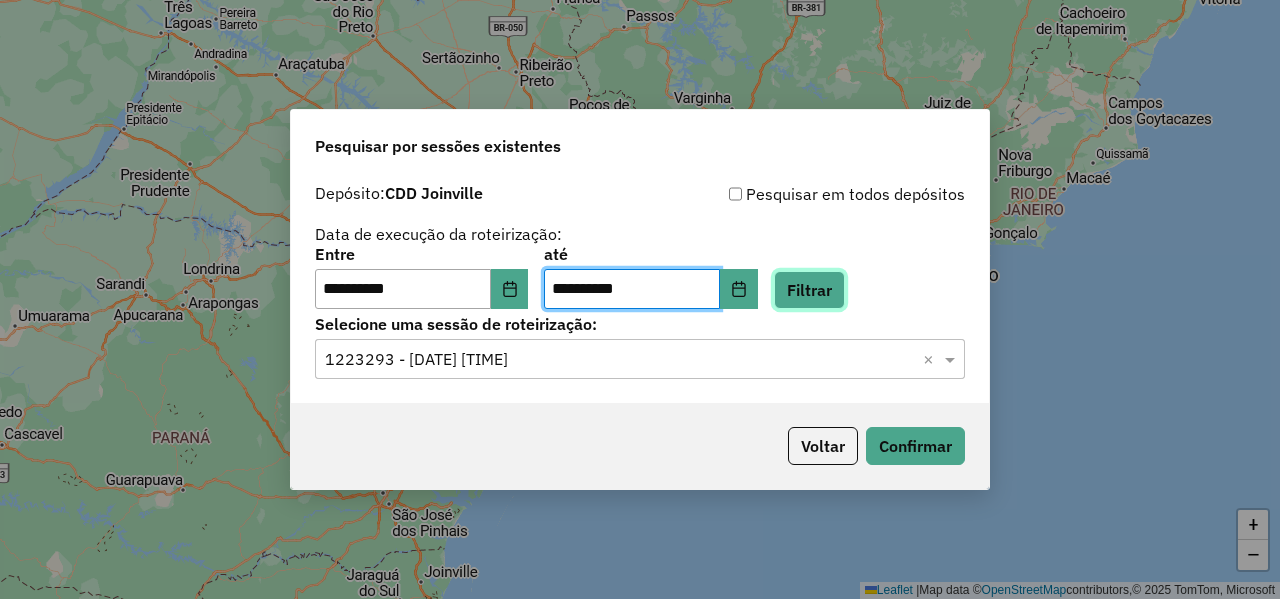 click on "Filtrar" 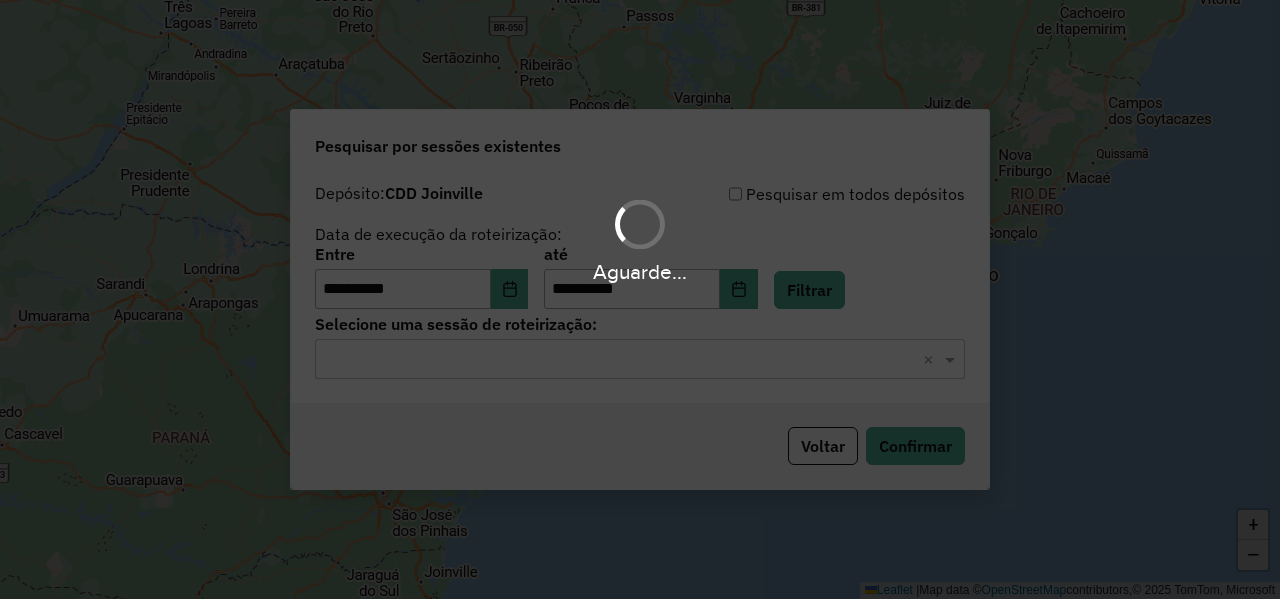 click 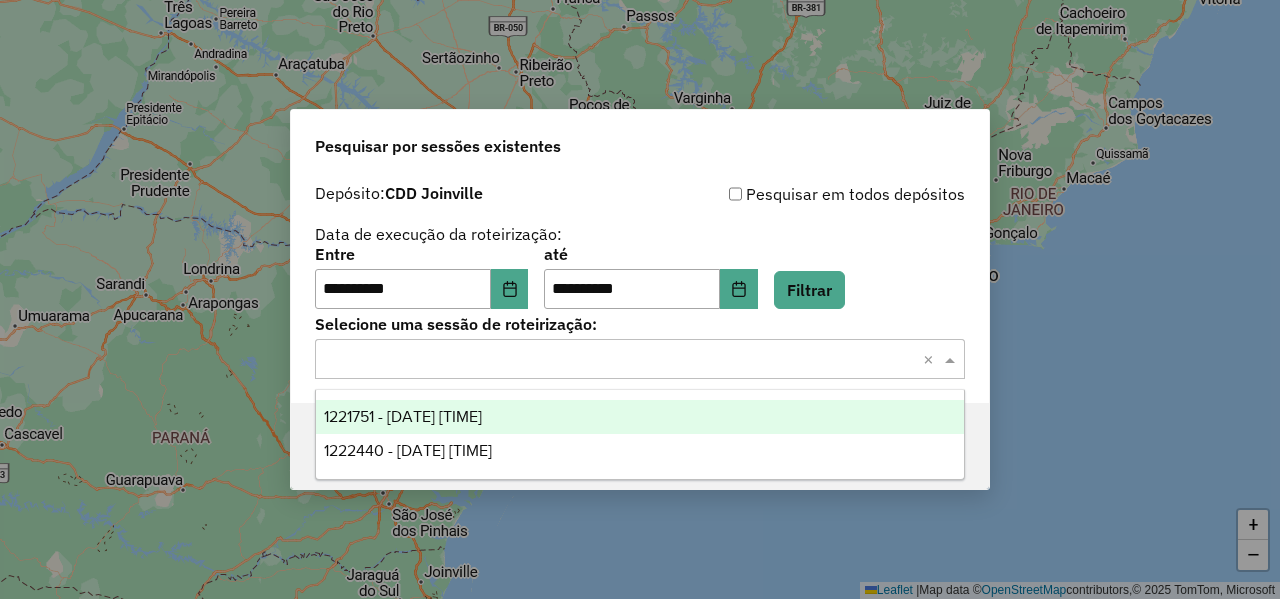 click on "1221751 - 01/08/2025 19:55" at bounding box center (640, 417) 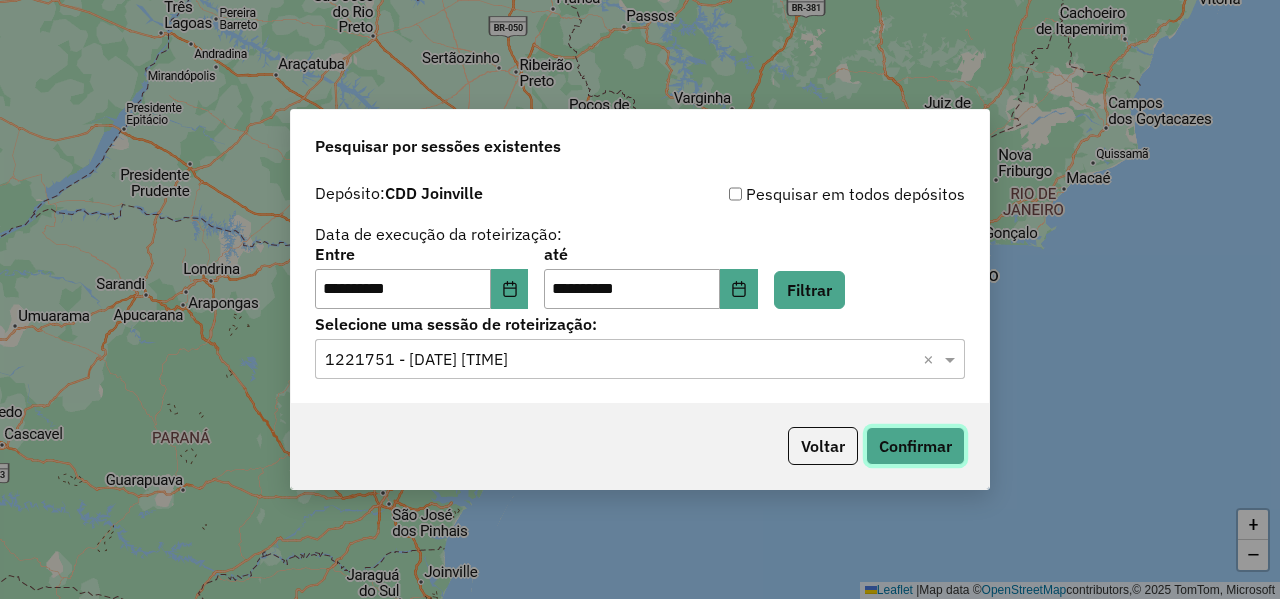 click on "Confirmar" 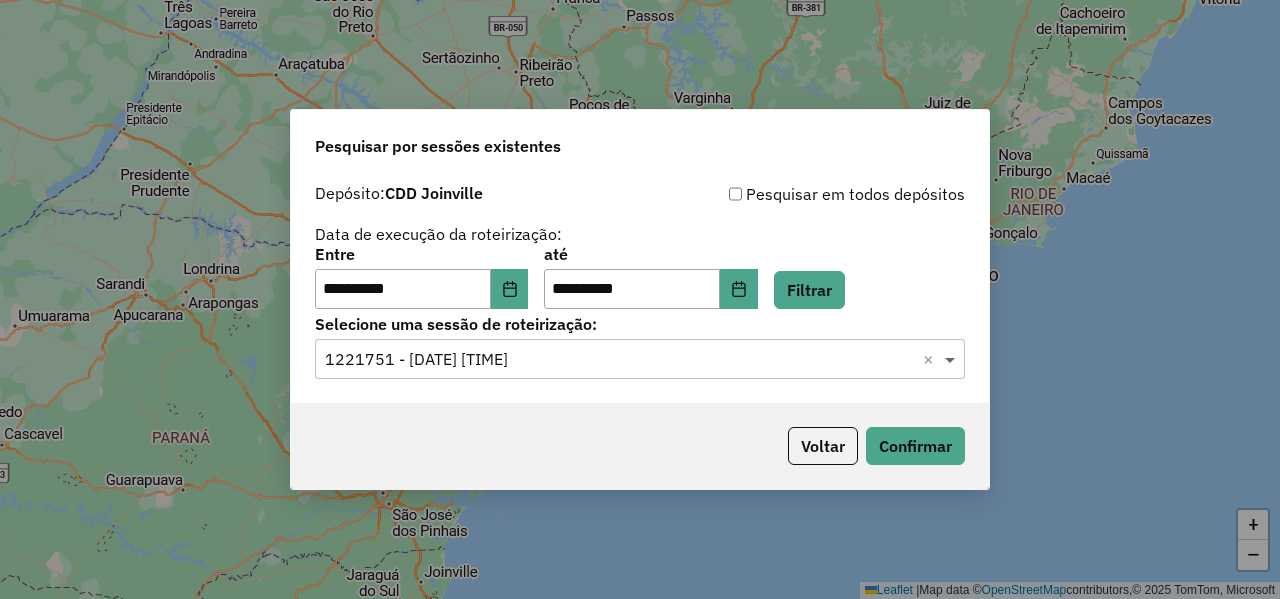 click 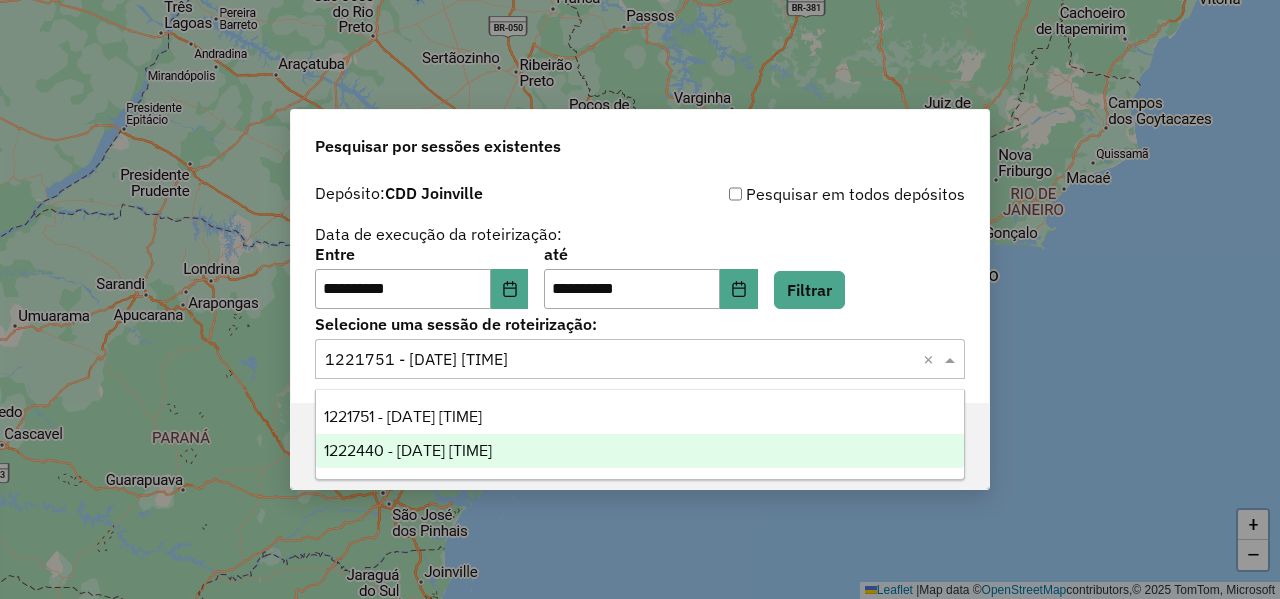 click on "1222440 - 02/08/2025 19:03" at bounding box center (408, 450) 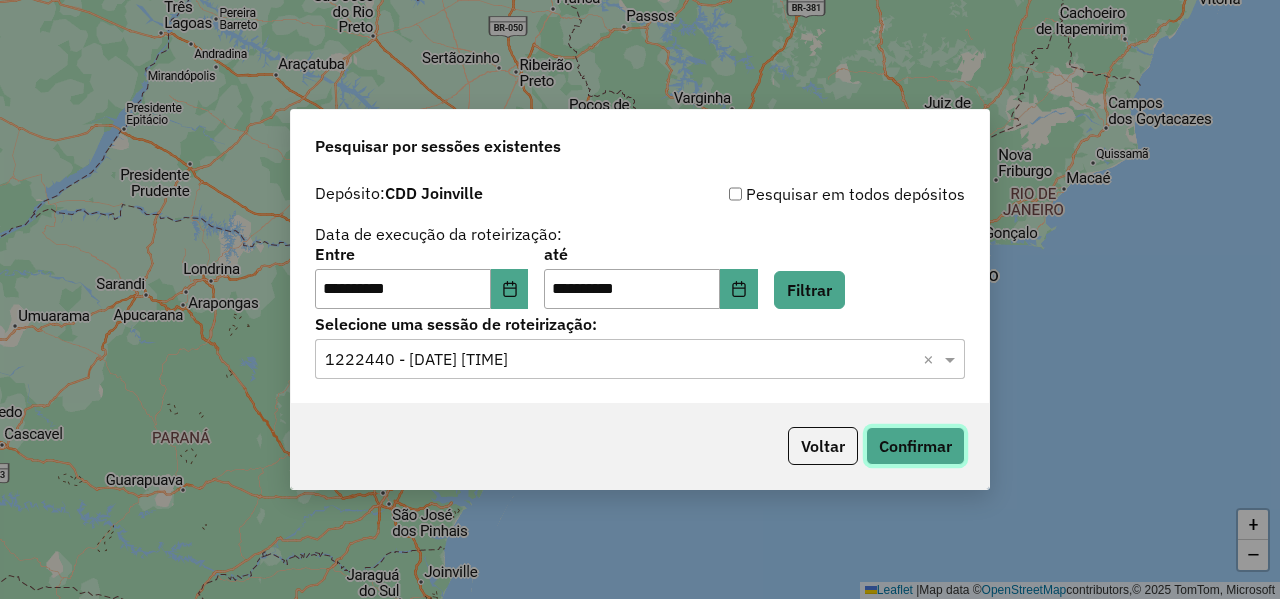 click on "Confirmar" 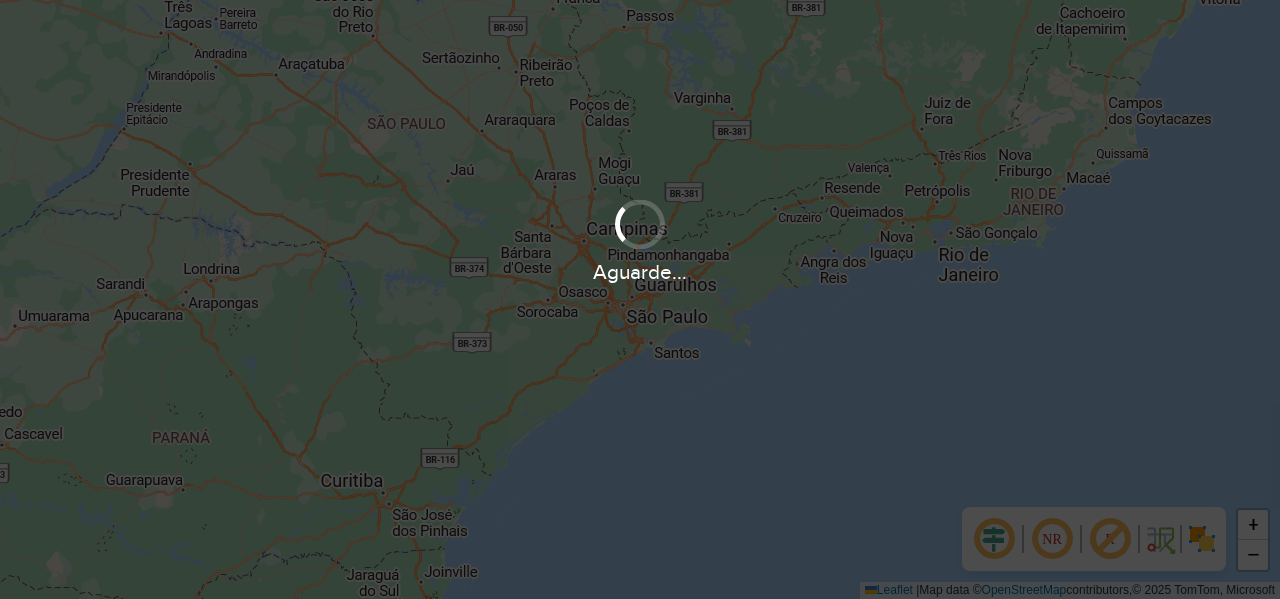 scroll, scrollTop: 0, scrollLeft: 0, axis: both 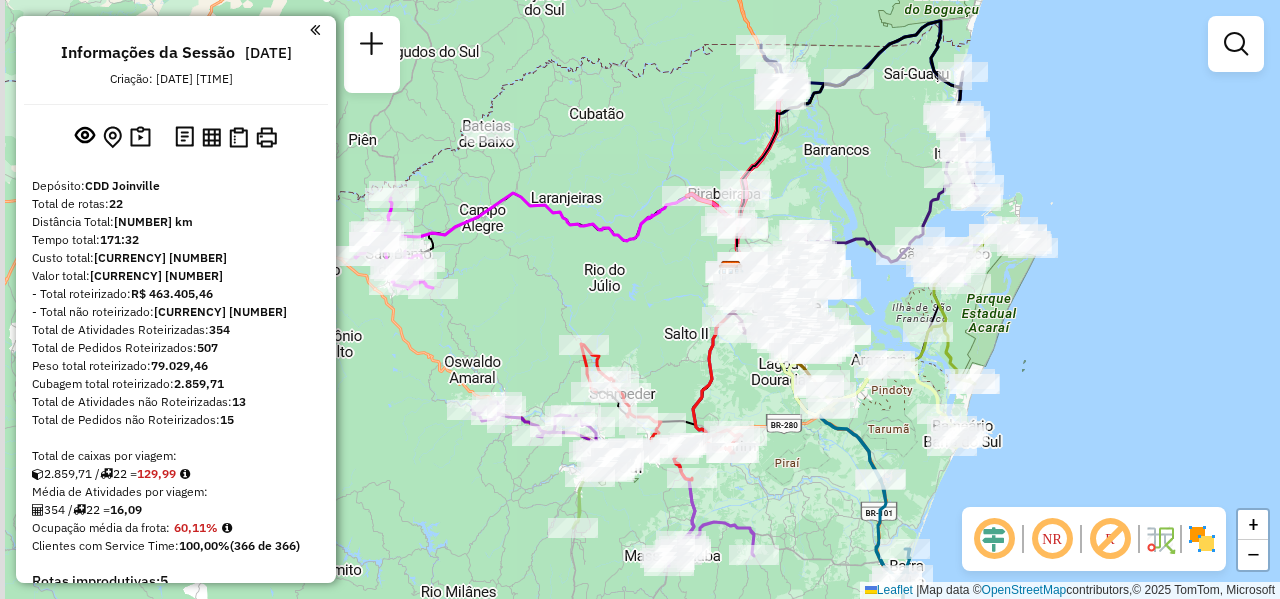 drag, startPoint x: 555, startPoint y: 273, endPoint x: 646, endPoint y: 246, distance: 94.92102 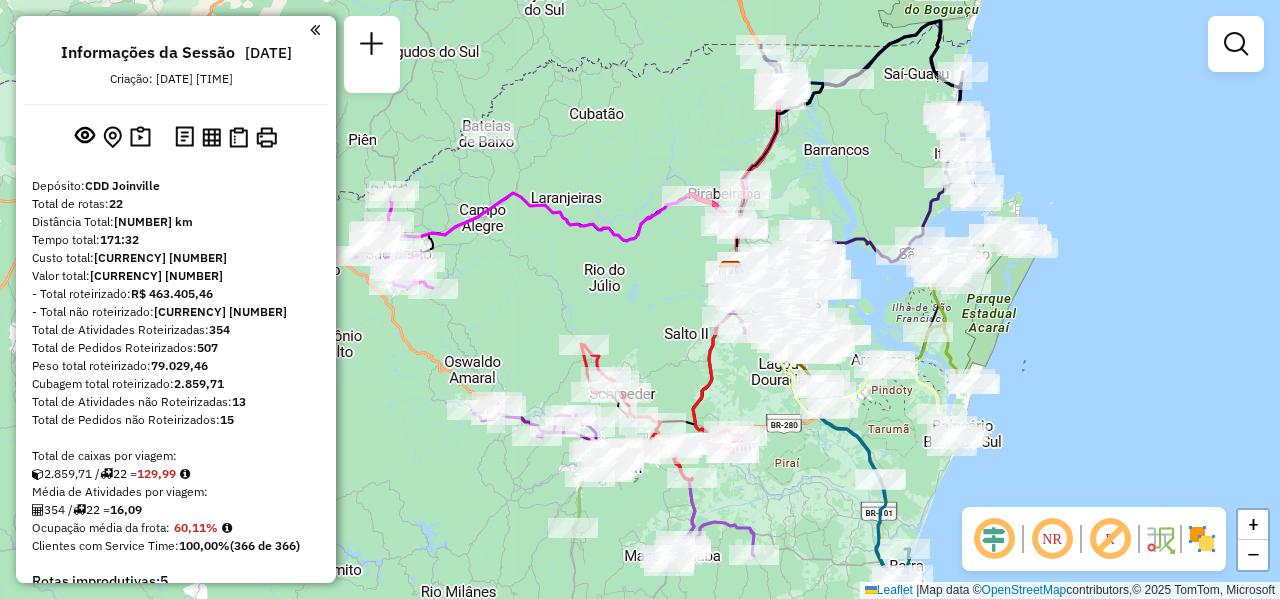 scroll, scrollTop: 200, scrollLeft: 0, axis: vertical 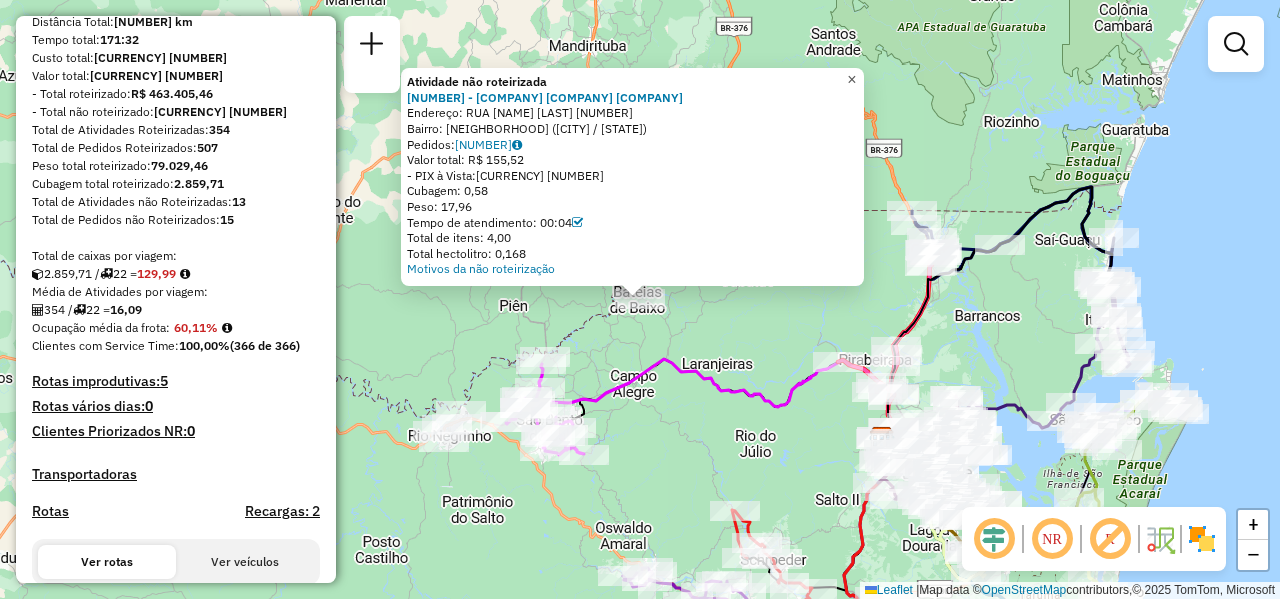 click on "×" 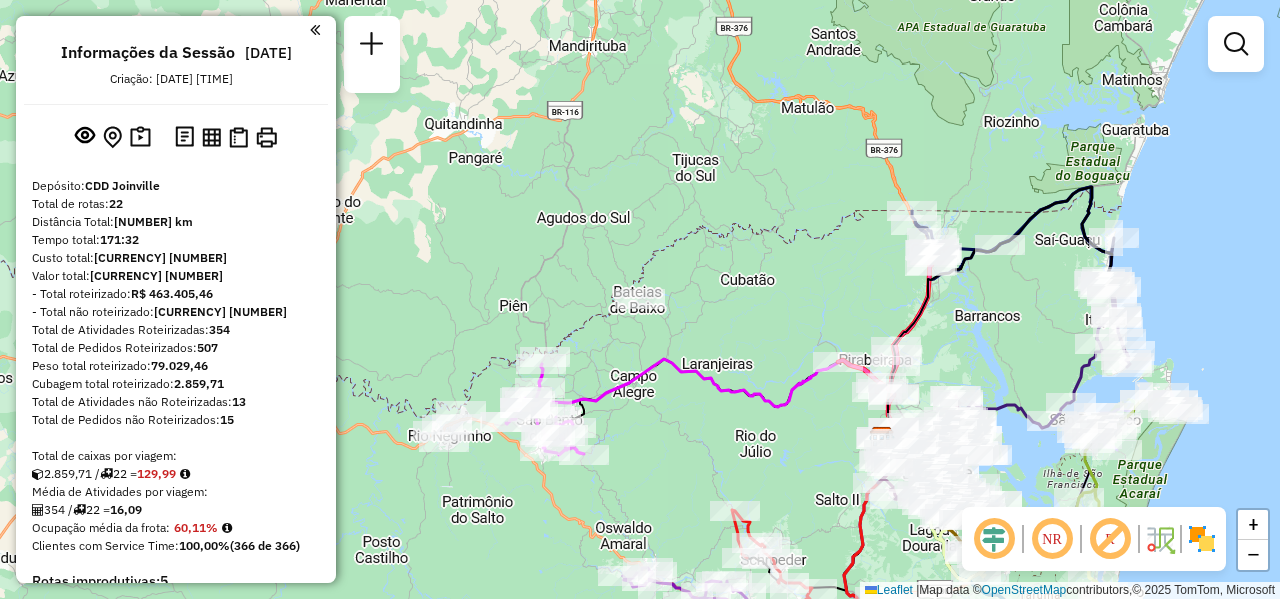 scroll, scrollTop: 100, scrollLeft: 0, axis: vertical 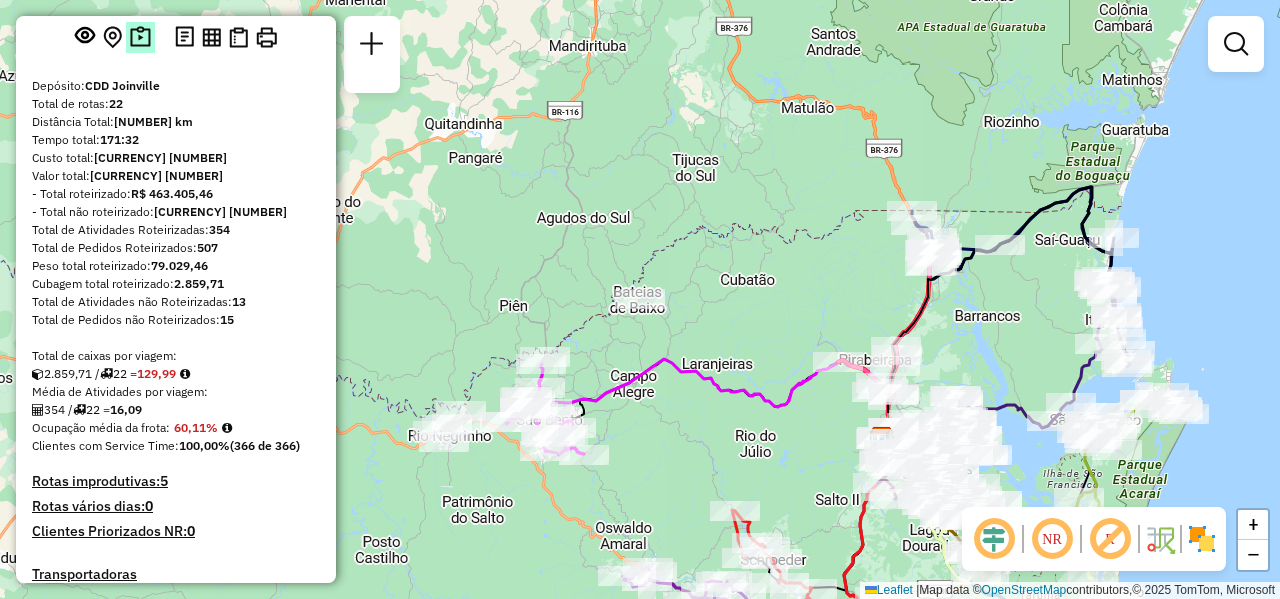 click at bounding box center (140, 37) 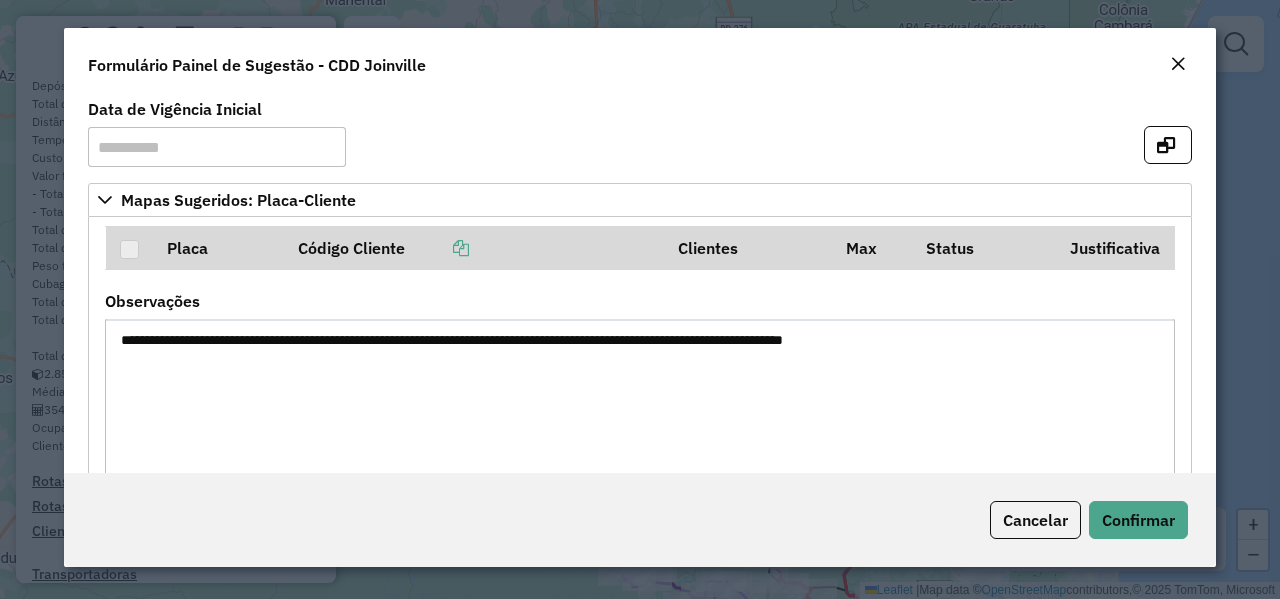 click 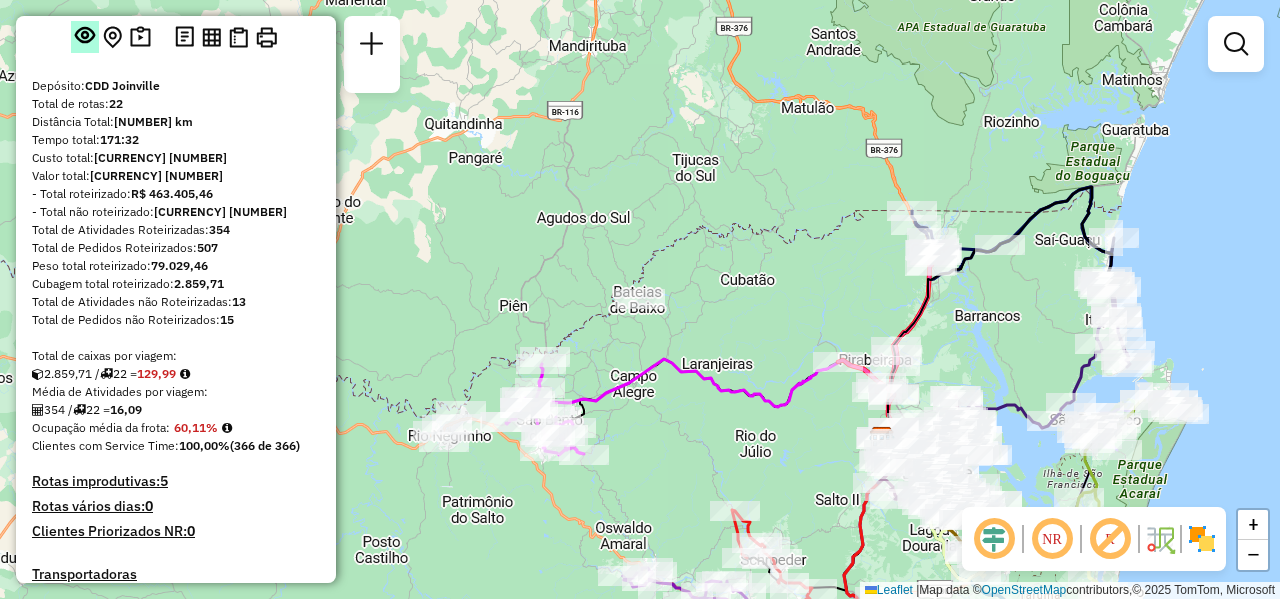 click at bounding box center (85, 35) 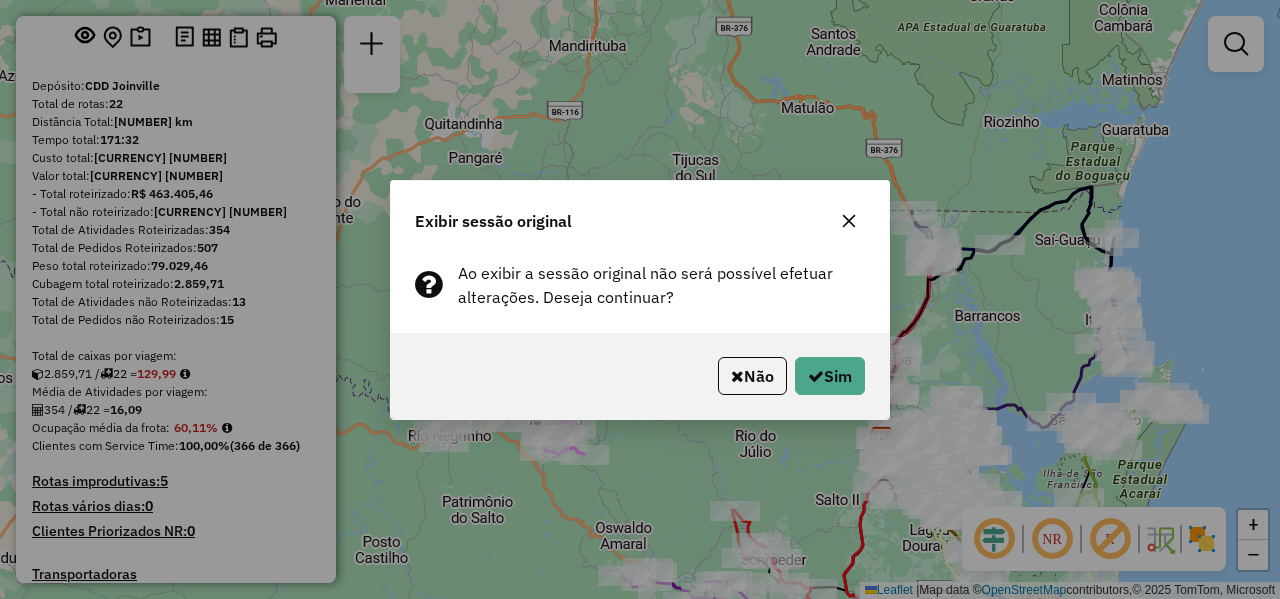 click 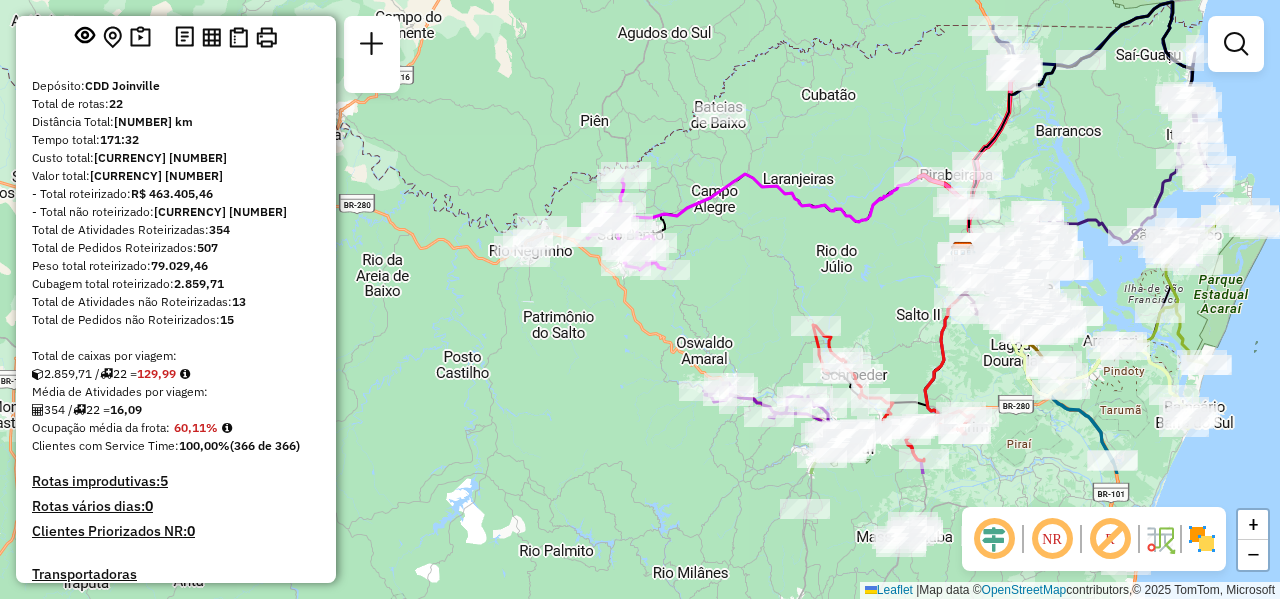 drag, startPoint x: 735, startPoint y: 239, endPoint x: 811, endPoint y: 54, distance: 200.0025 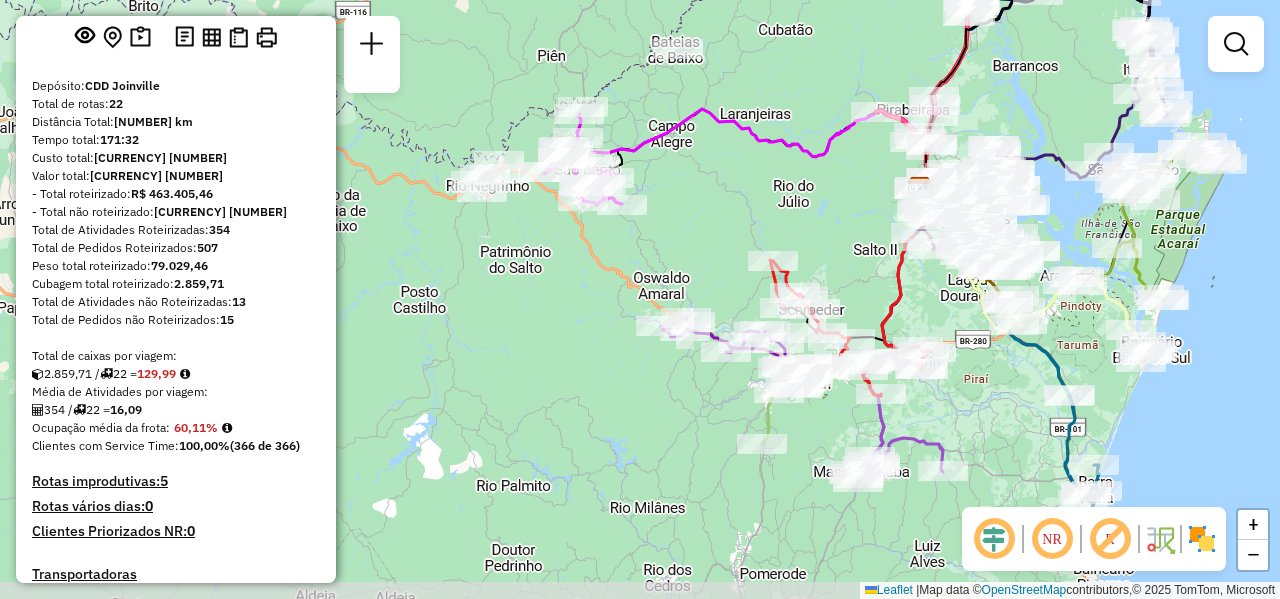 drag, startPoint x: 869, startPoint y: 259, endPoint x: 842, endPoint y: 215, distance: 51.62364 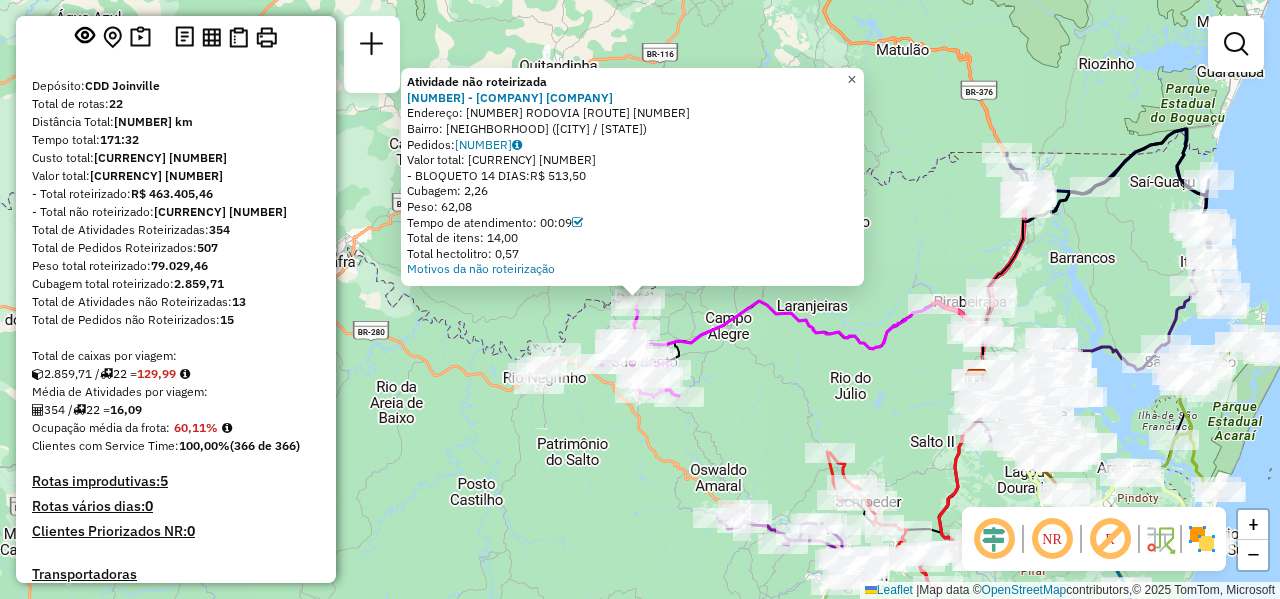 click on "×" 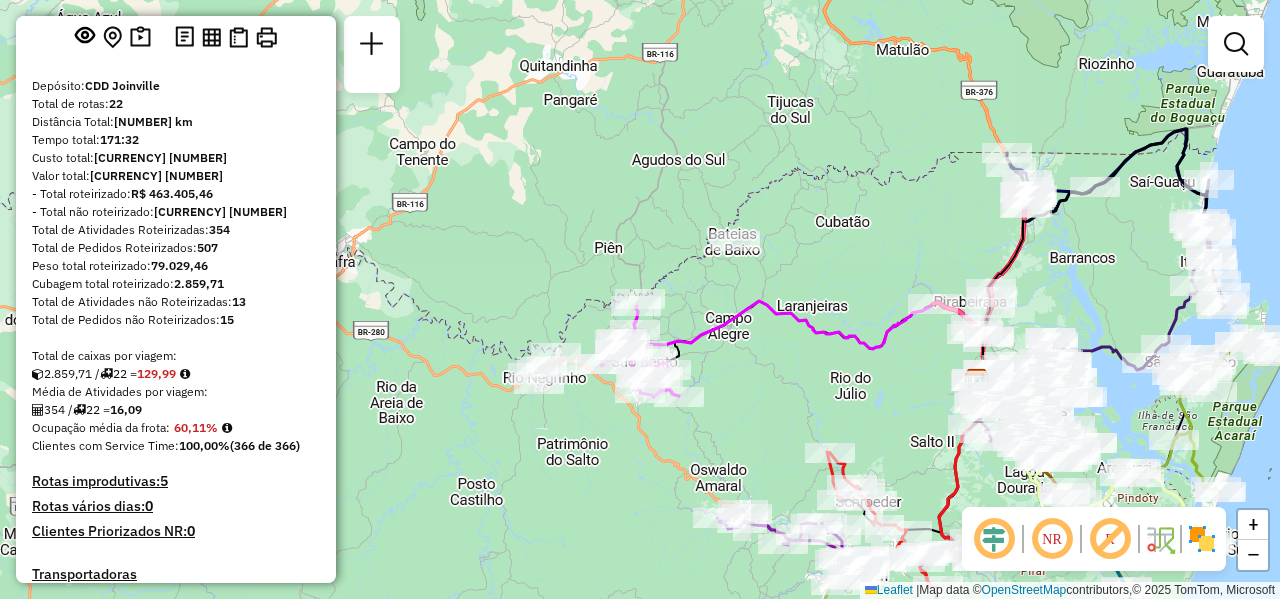 drag, startPoint x: 234, startPoint y: 327, endPoint x: 248, endPoint y: 328, distance: 14.035668 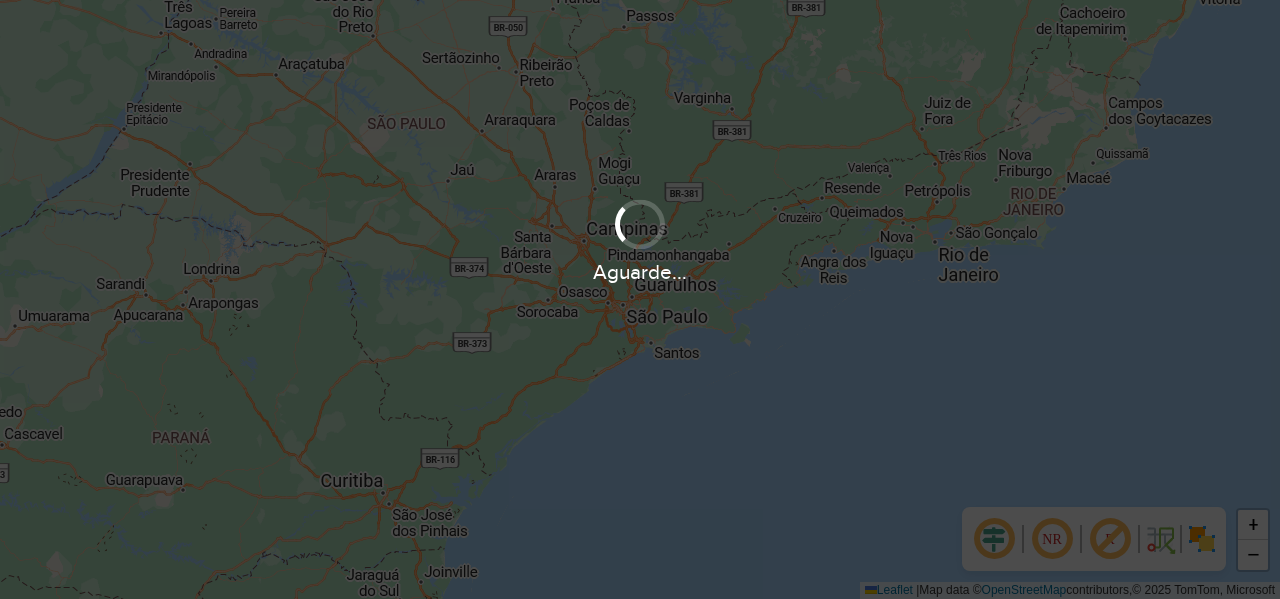 scroll, scrollTop: 0, scrollLeft: 0, axis: both 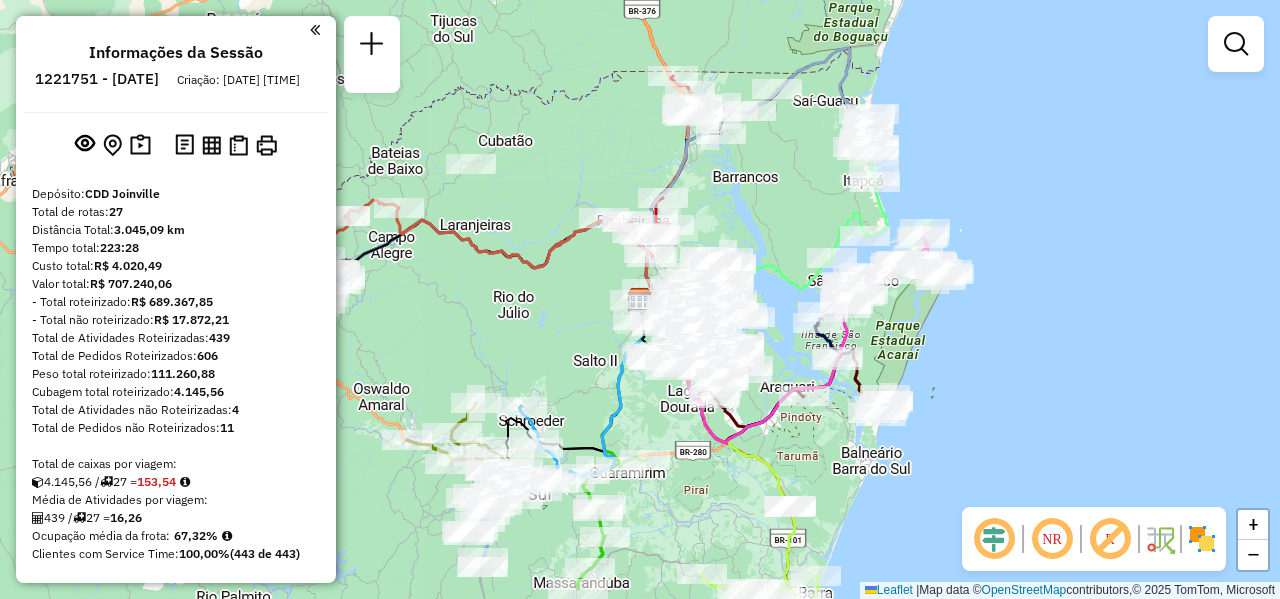 drag, startPoint x: 244, startPoint y: 428, endPoint x: 229, endPoint y: 427, distance: 15.033297 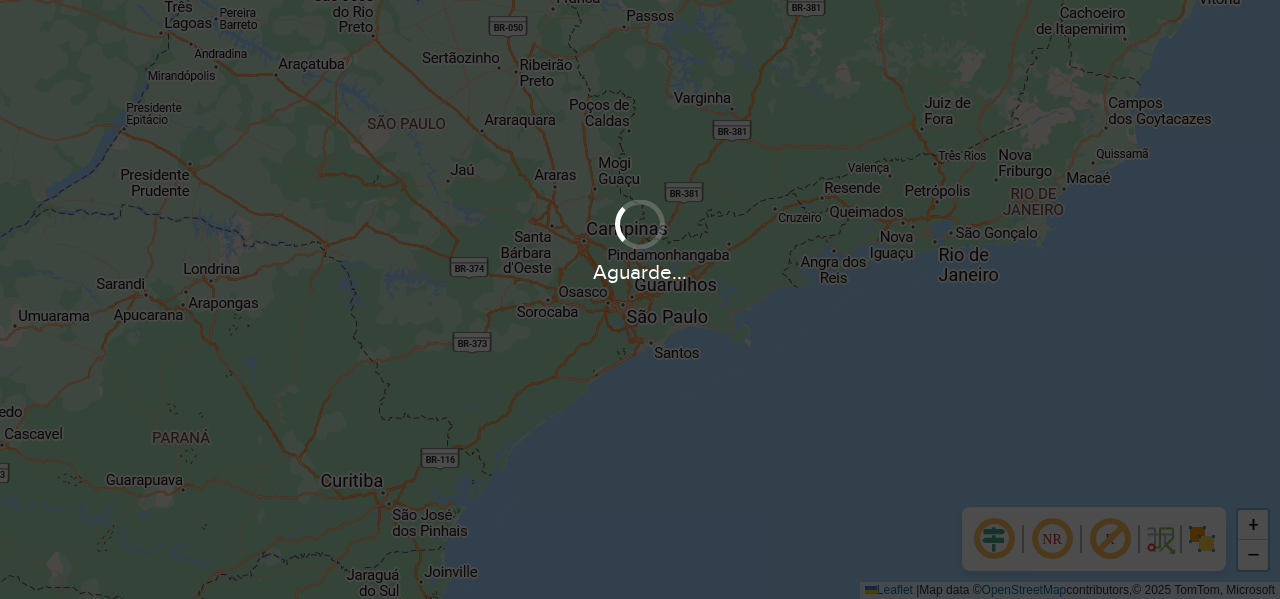 scroll, scrollTop: 0, scrollLeft: 0, axis: both 